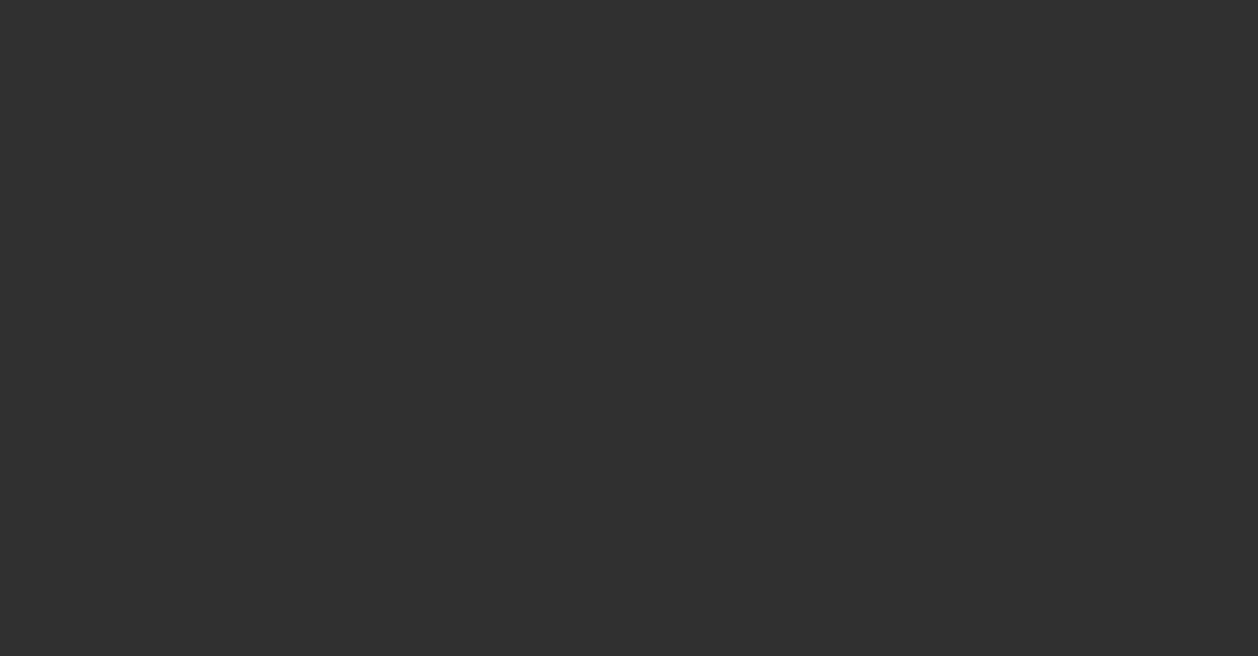 scroll, scrollTop: 0, scrollLeft: 0, axis: both 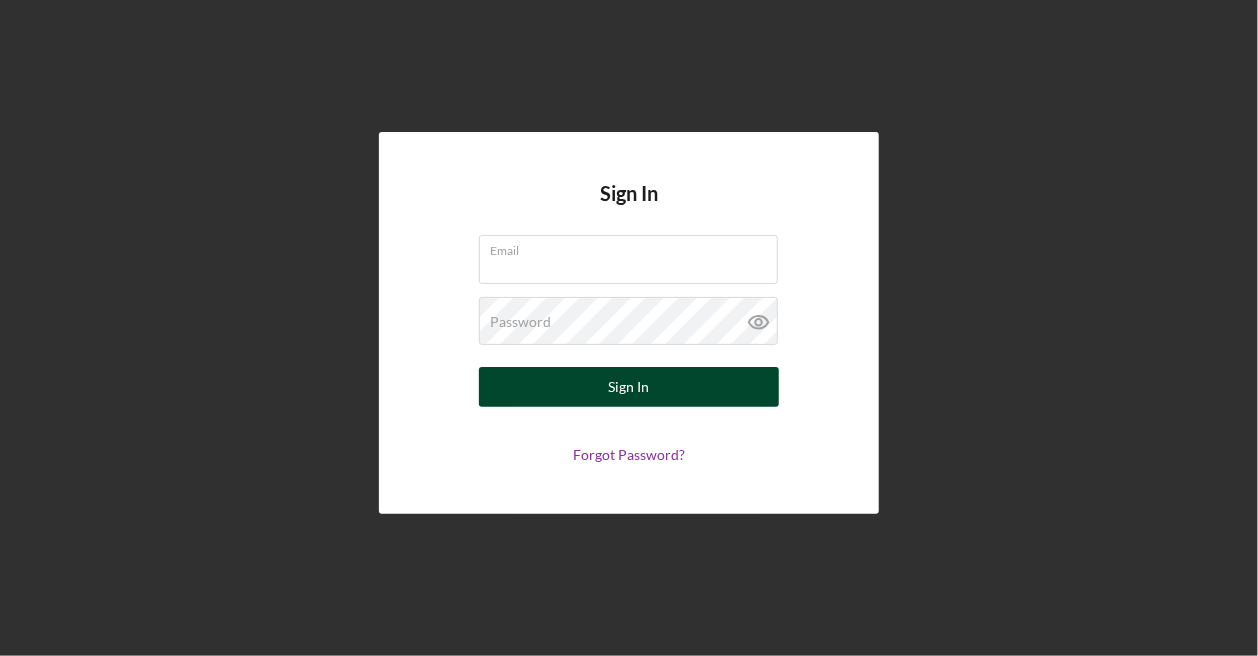 type on "[EMAIL]" 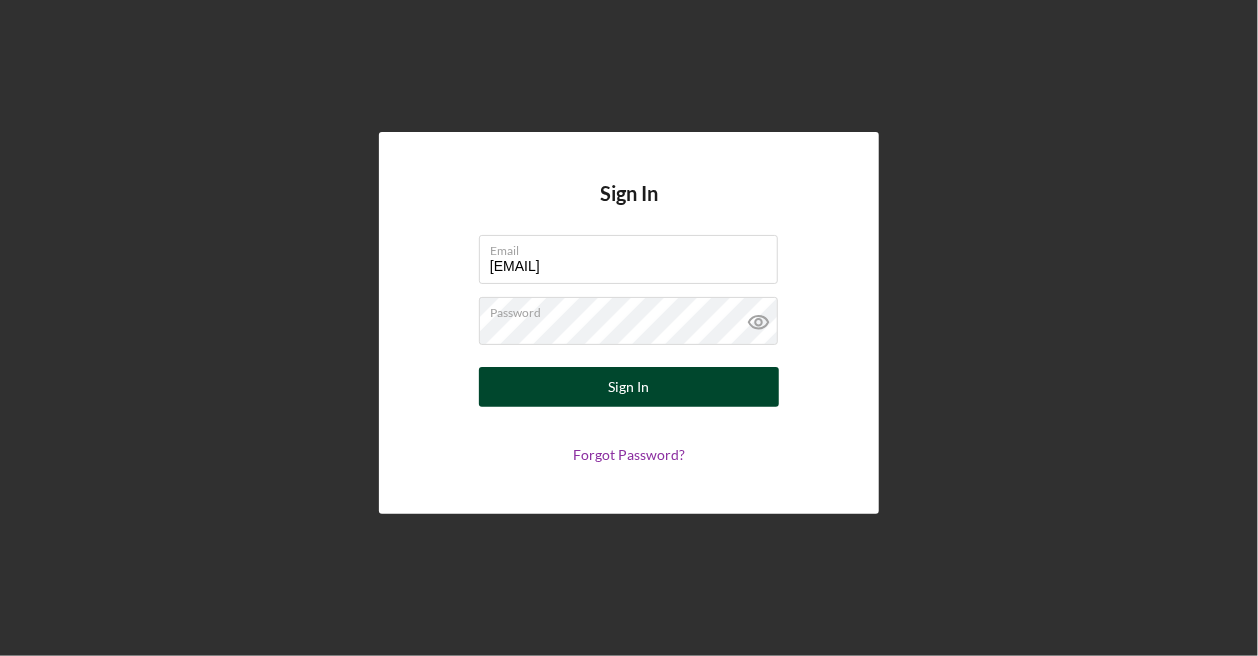 click on "Sign In" at bounding box center [629, 387] 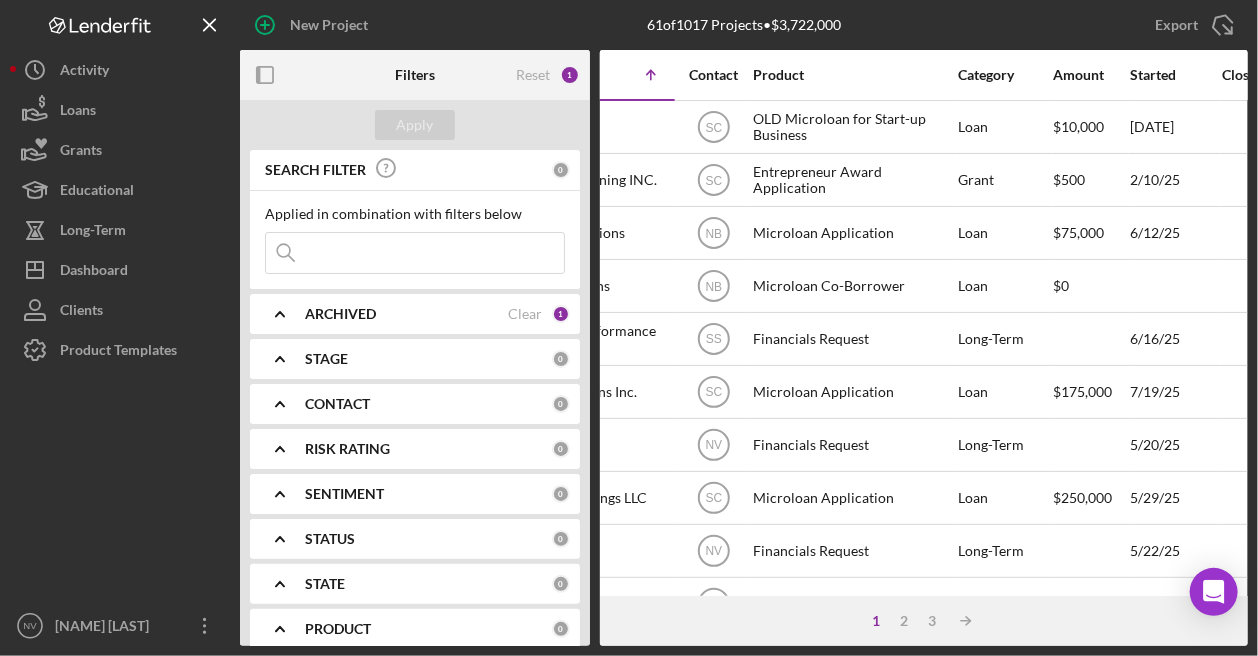 scroll, scrollTop: 0, scrollLeft: 1108, axis: horizontal 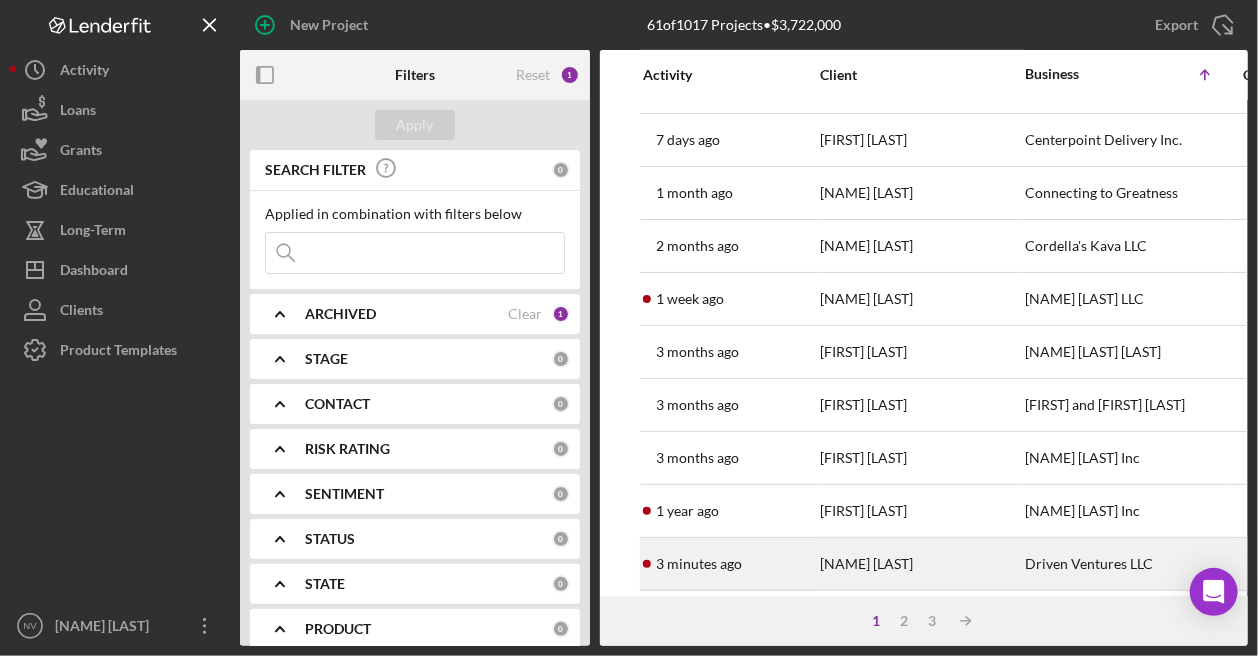 click on "[NAME] [LAST]" at bounding box center [920, 564] 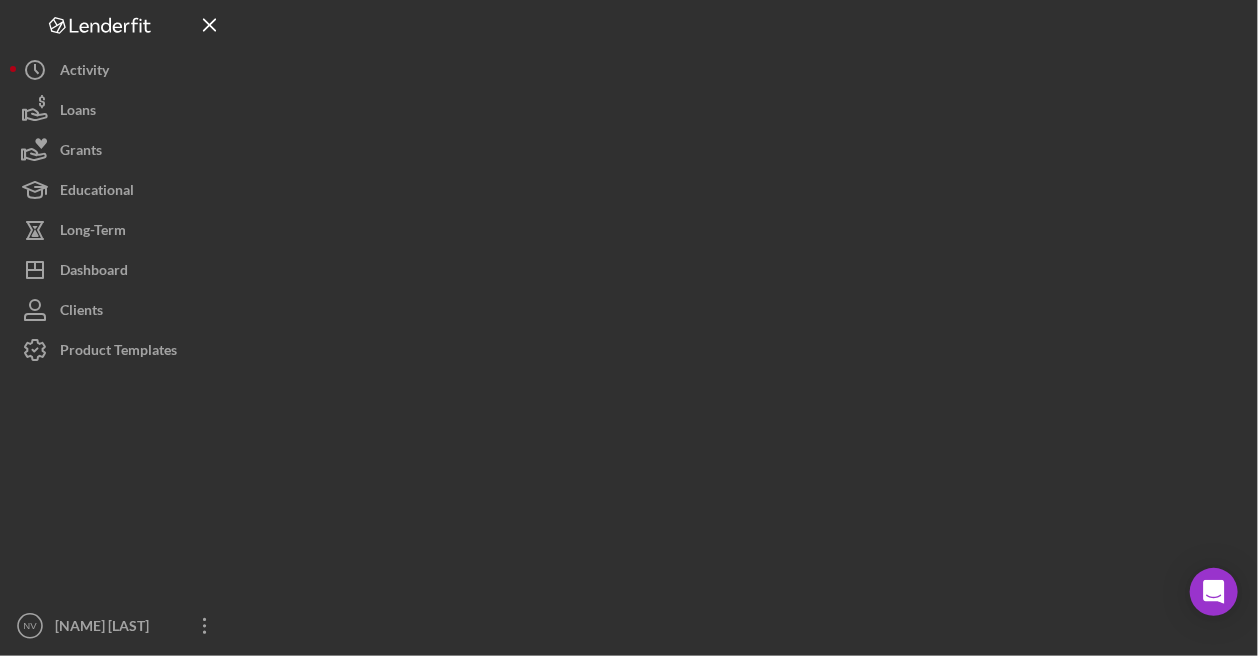 click at bounding box center [744, 323] 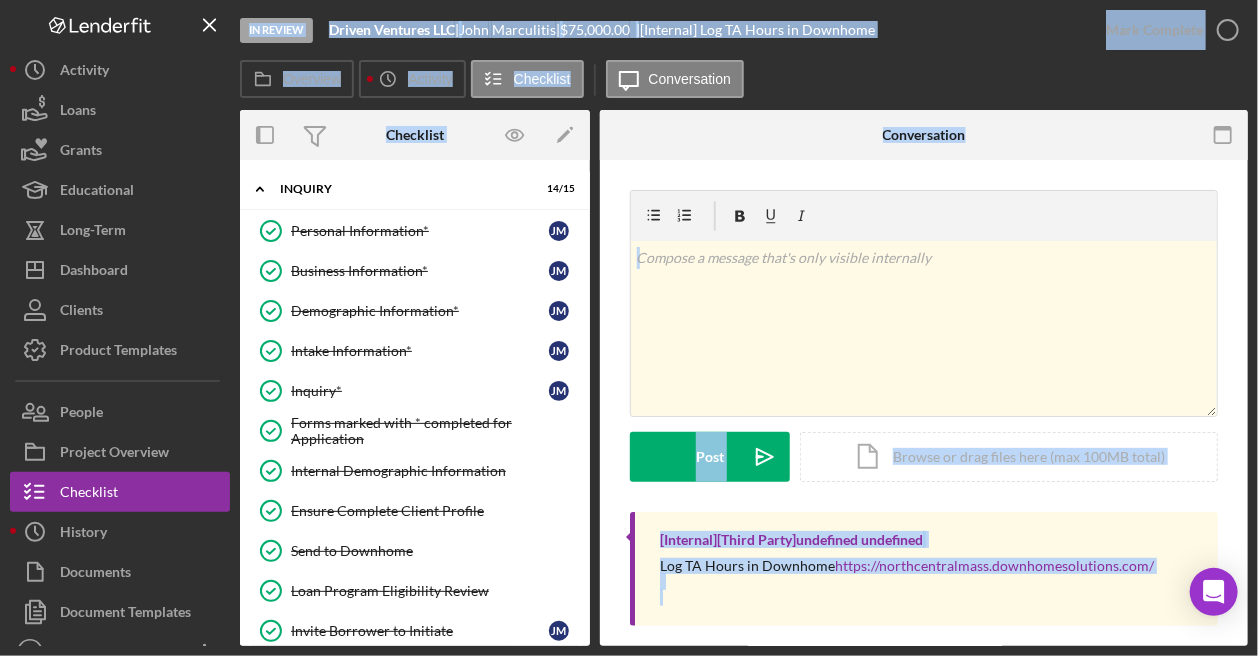 scroll, scrollTop: 263, scrollLeft: 0, axis: vertical 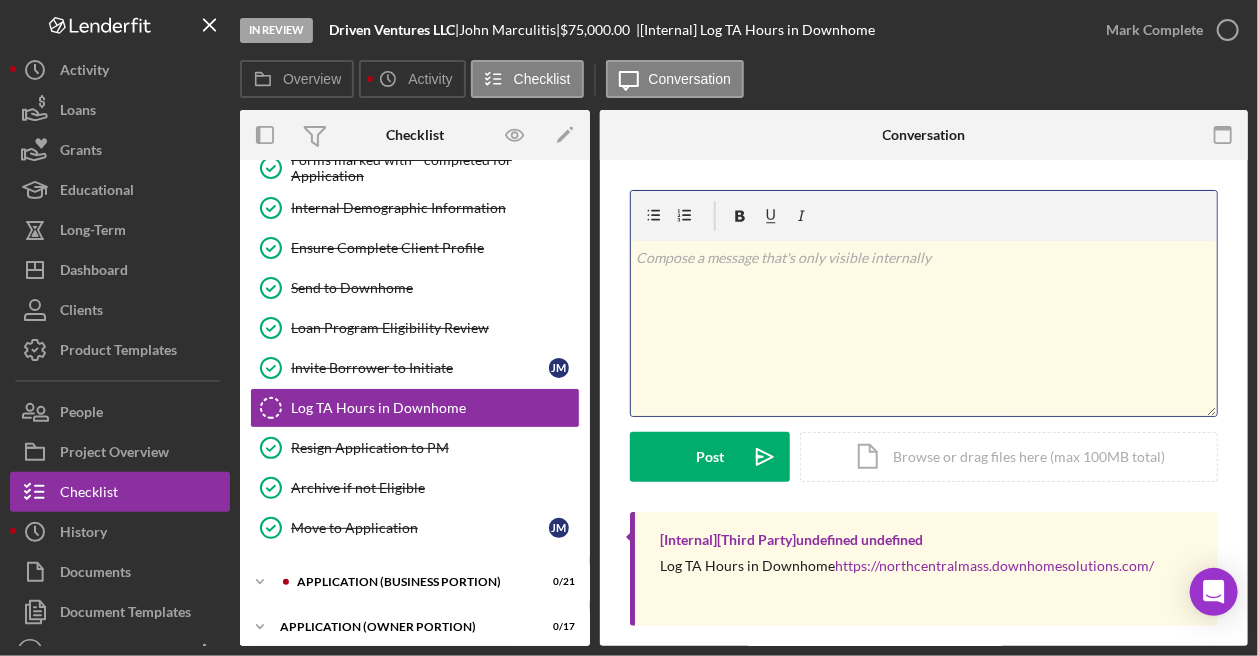 click on "v Color teal Color pink Remove color Add row above Add row below Add column before Add column after Merge cells Split cells Remove column Remove row Remove table" at bounding box center (924, 328) 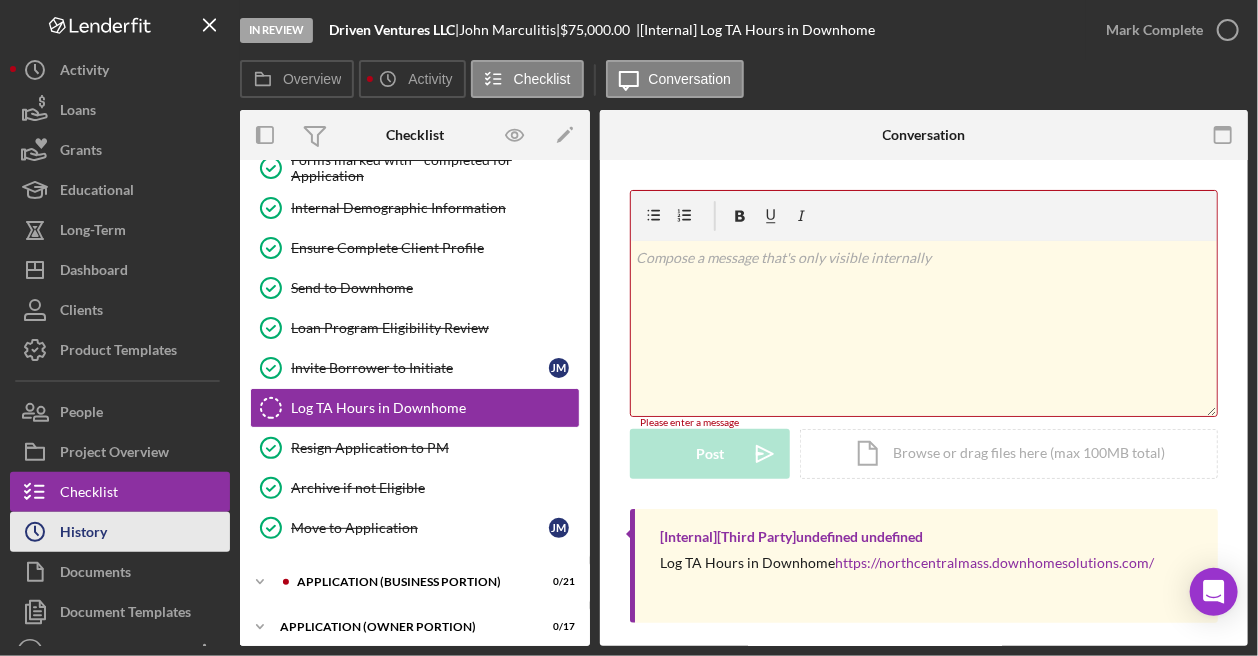click on "History" at bounding box center (83, 534) 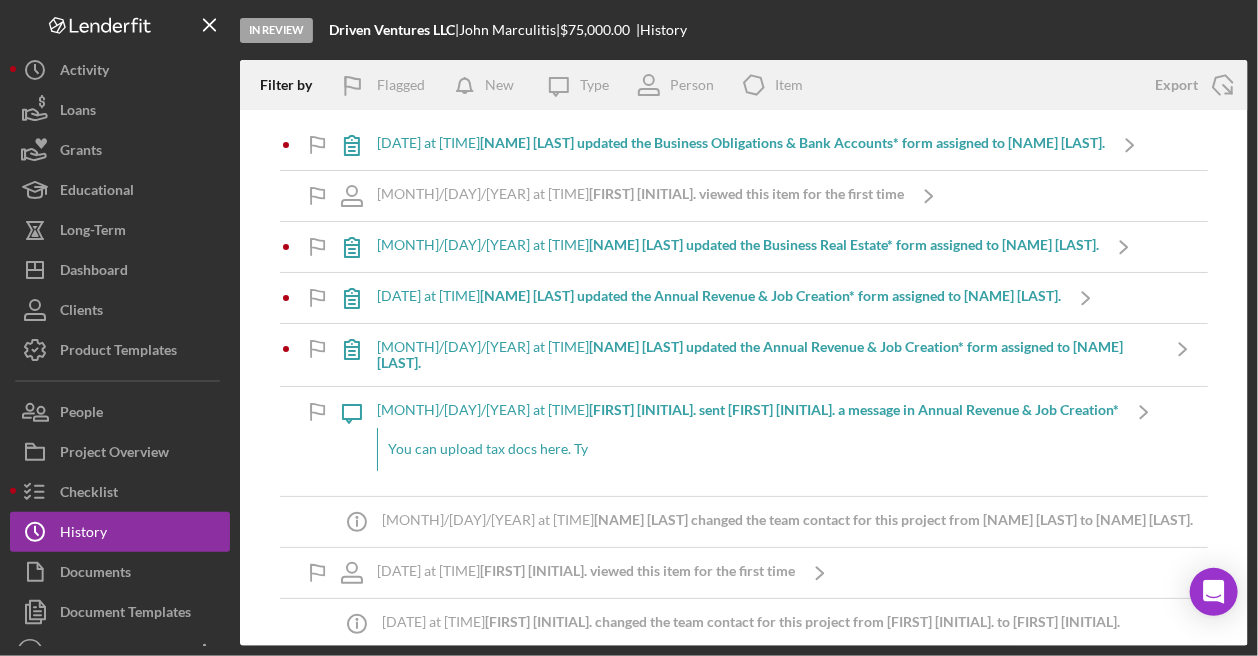 click on "[NAME] [LAST] updated the Business Obligations & Bank Accounts* form assigned to [NAME] [LAST]." at bounding box center (792, 142) 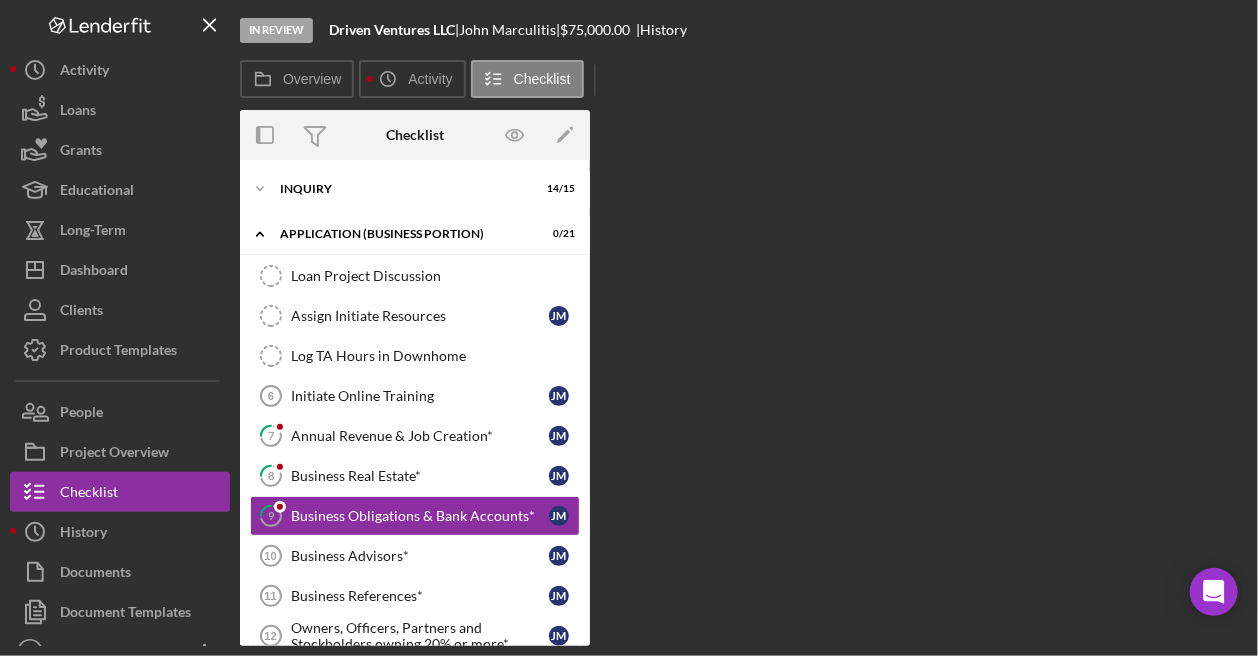 scroll, scrollTop: 110, scrollLeft: 0, axis: vertical 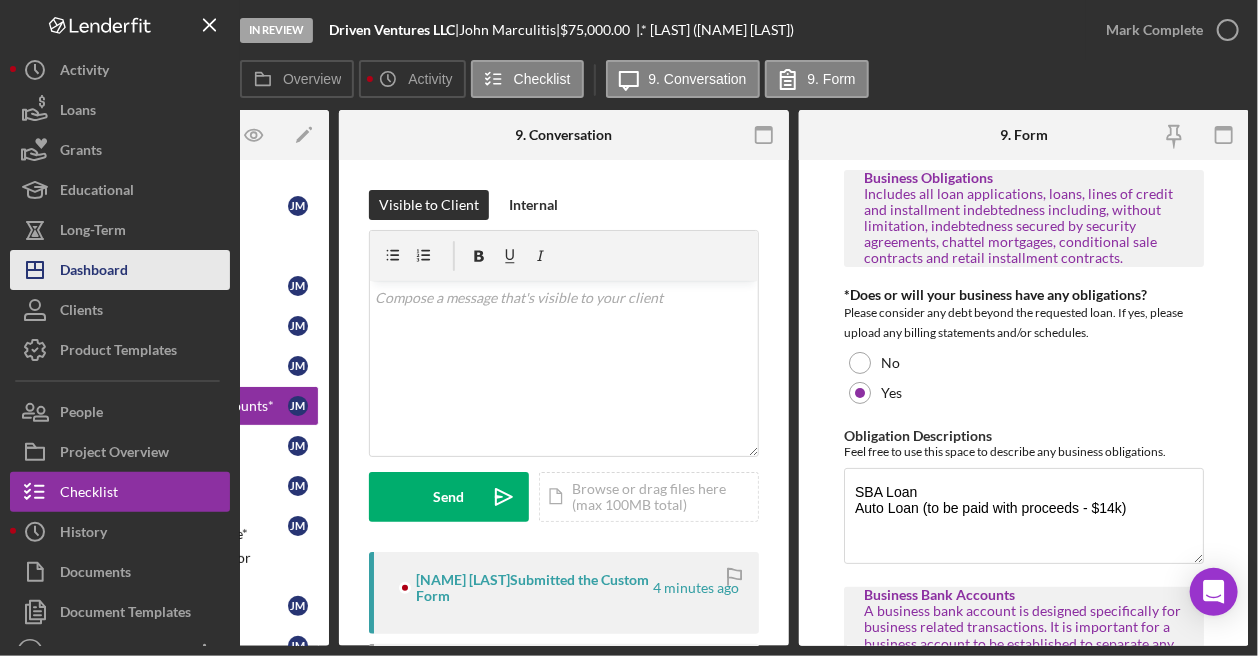 click on "Dashboard" at bounding box center (94, 272) 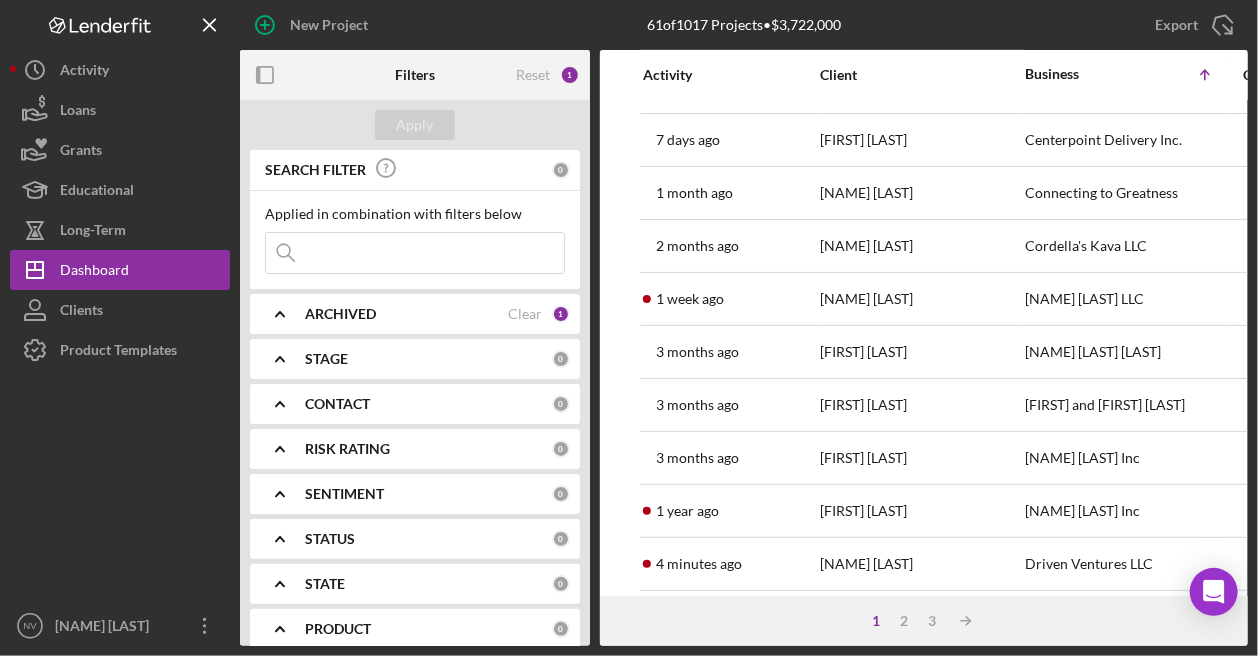 scroll, scrollTop: 754, scrollLeft: 0, axis: vertical 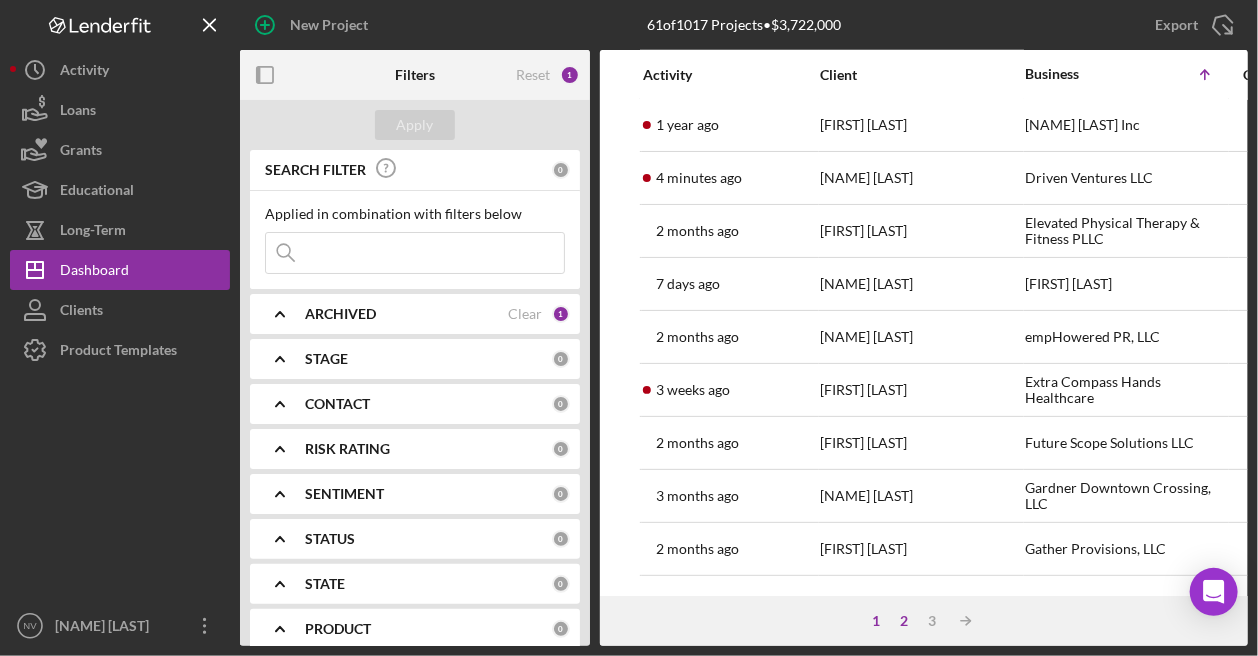 click on "2" at bounding box center [904, 621] 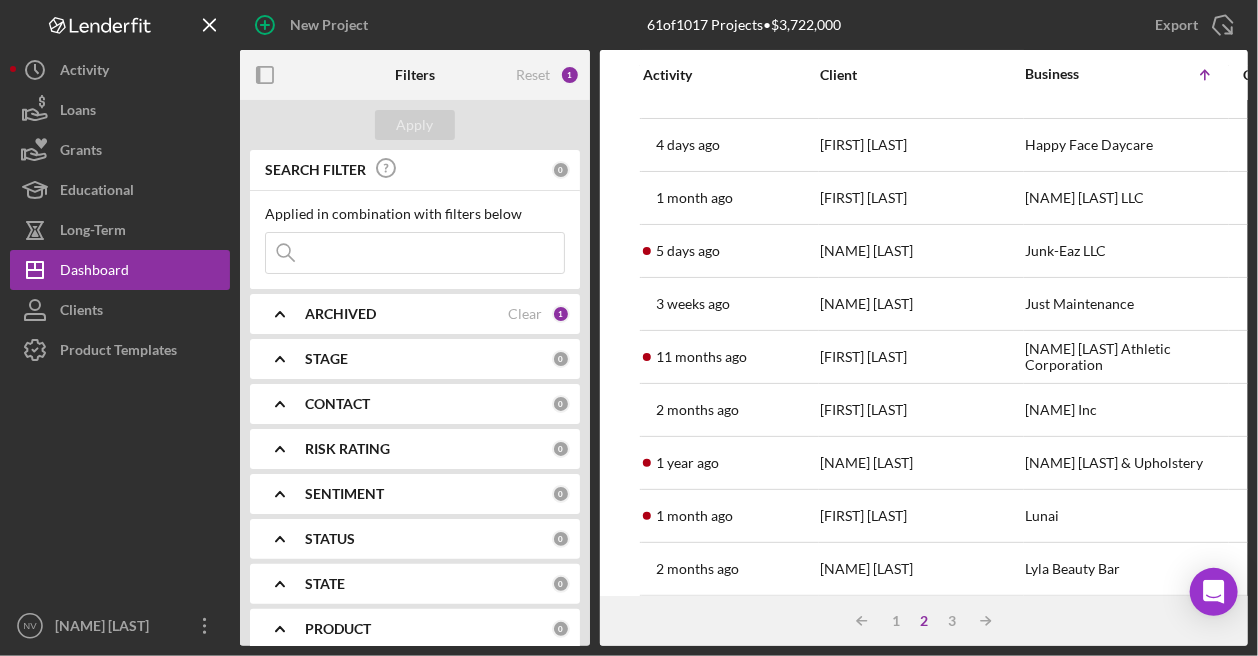 scroll, scrollTop: 0, scrollLeft: 0, axis: both 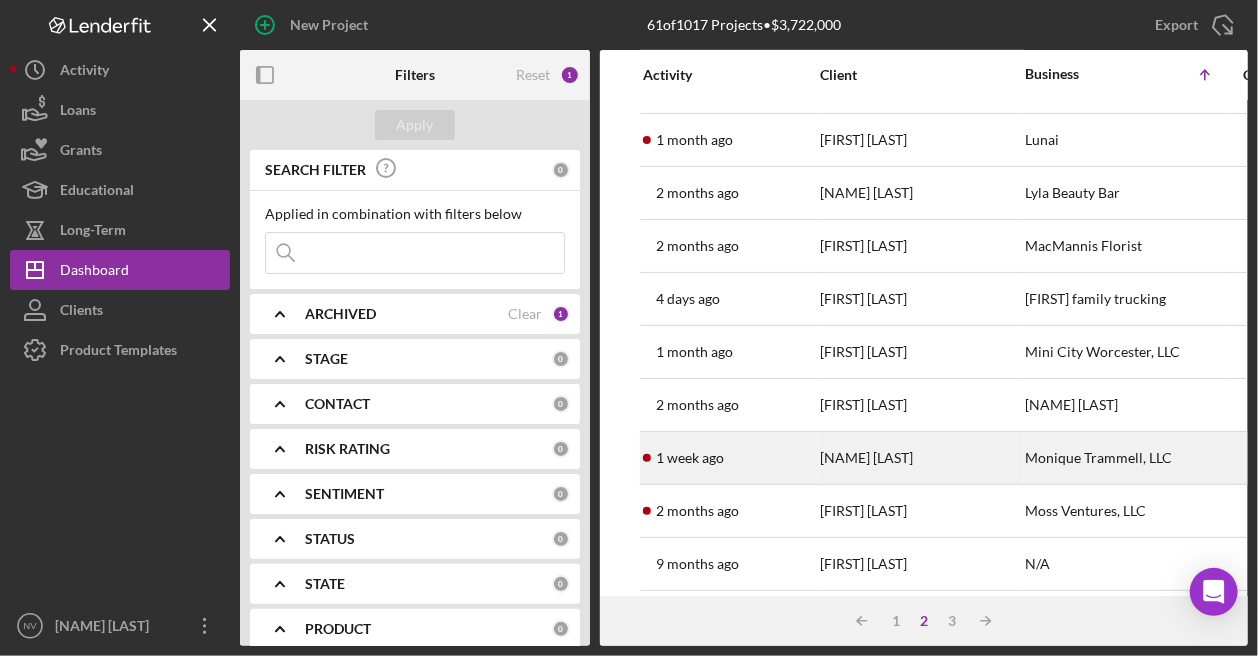 click on "[NAME] [LAST]" at bounding box center (920, 458) 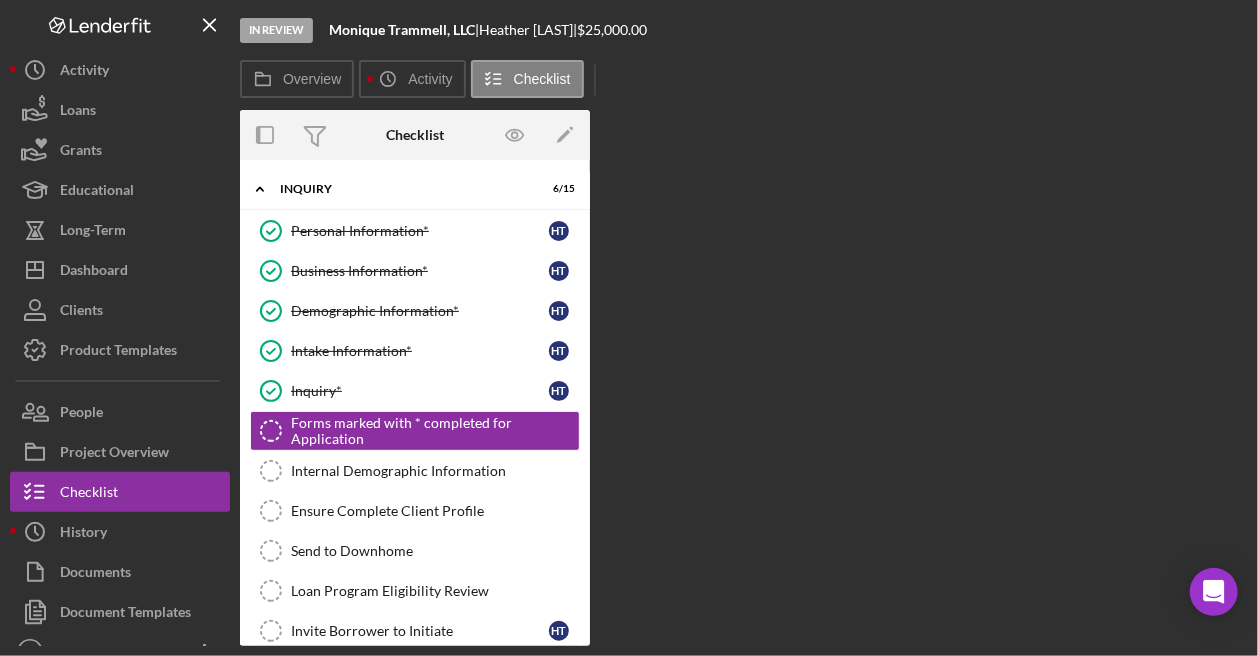 scroll, scrollTop: 25, scrollLeft: 0, axis: vertical 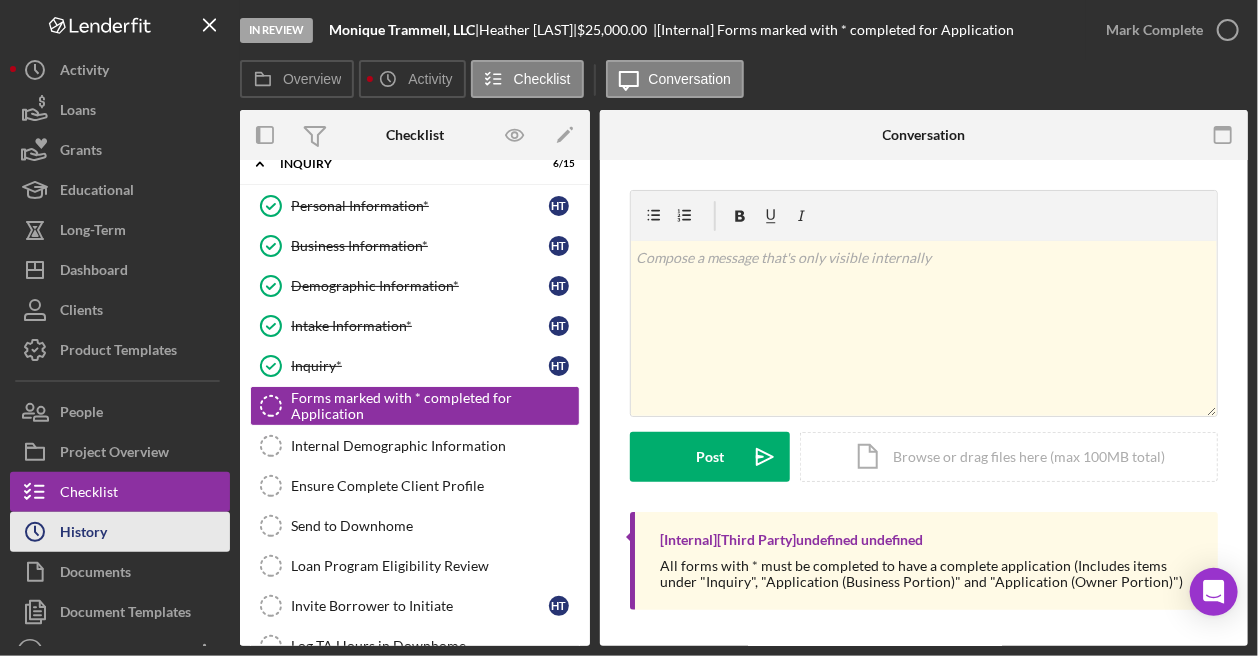 click on "History" at bounding box center (83, 534) 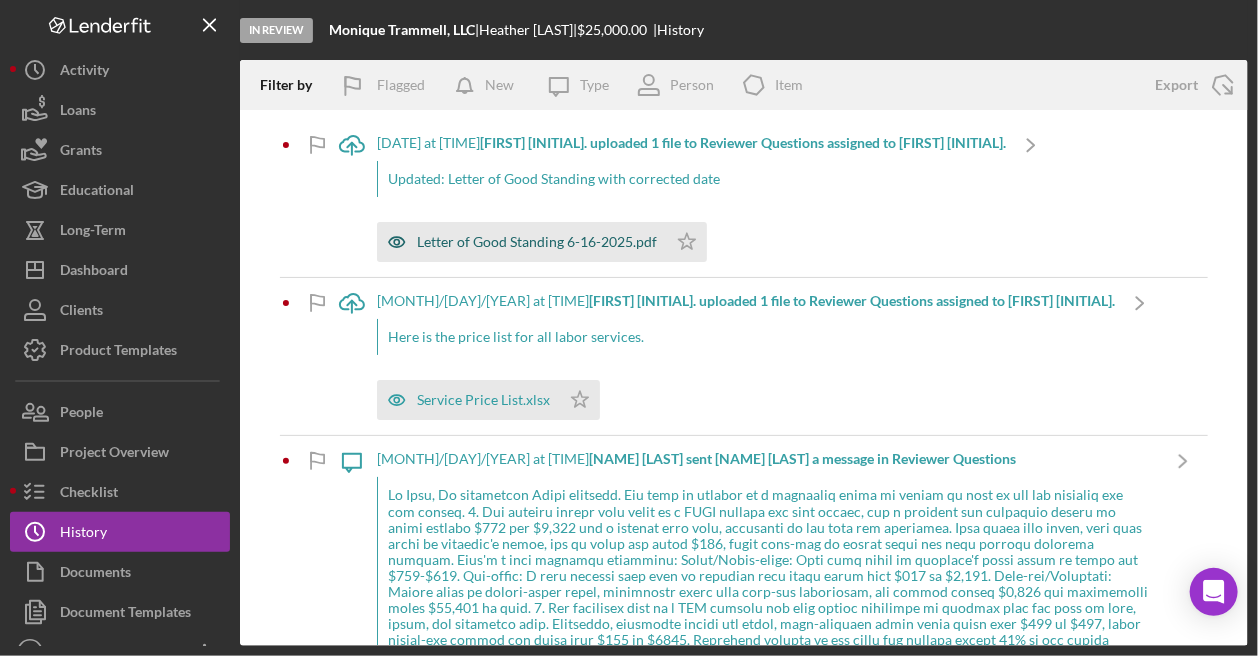 click on "Letter of Good Standing 6-16-2025.pdf" at bounding box center [537, 242] 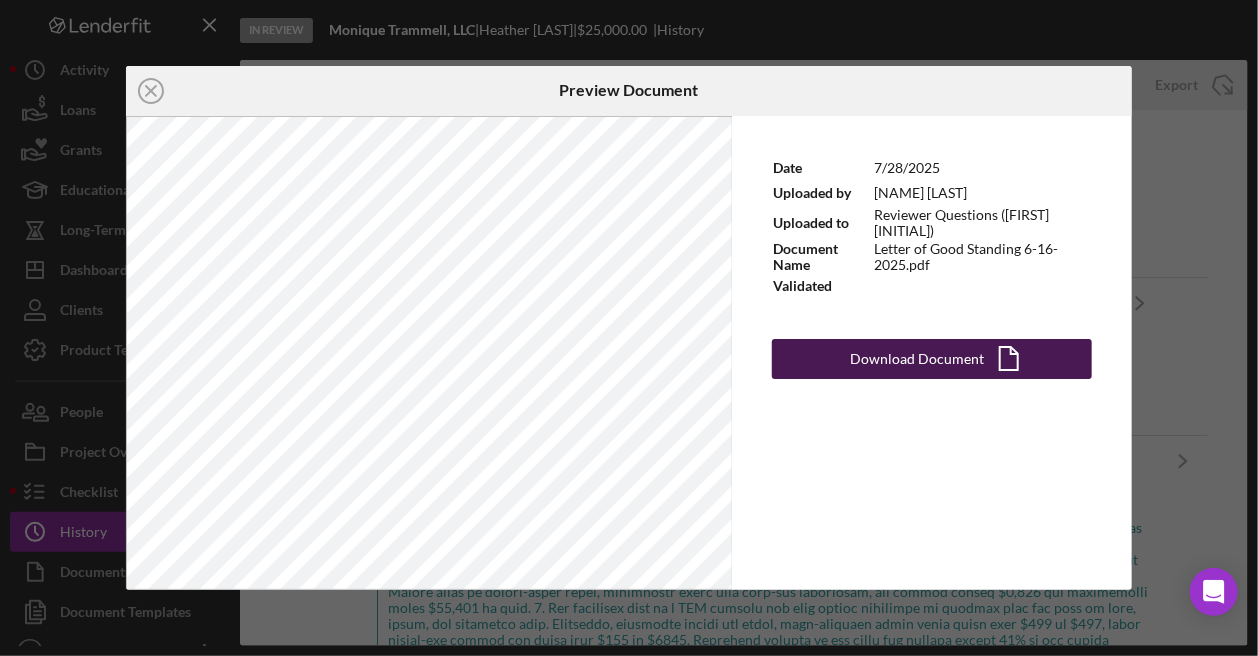 click on "Download Document" at bounding box center [917, 359] 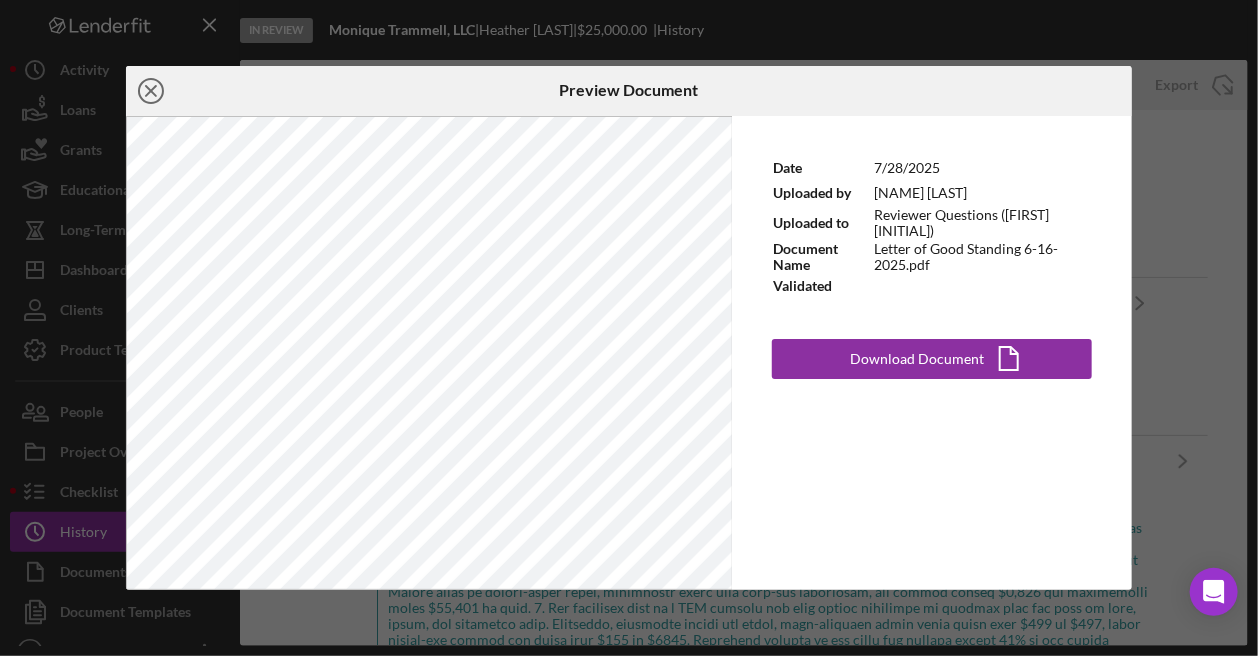 click on "Icon/Close" 